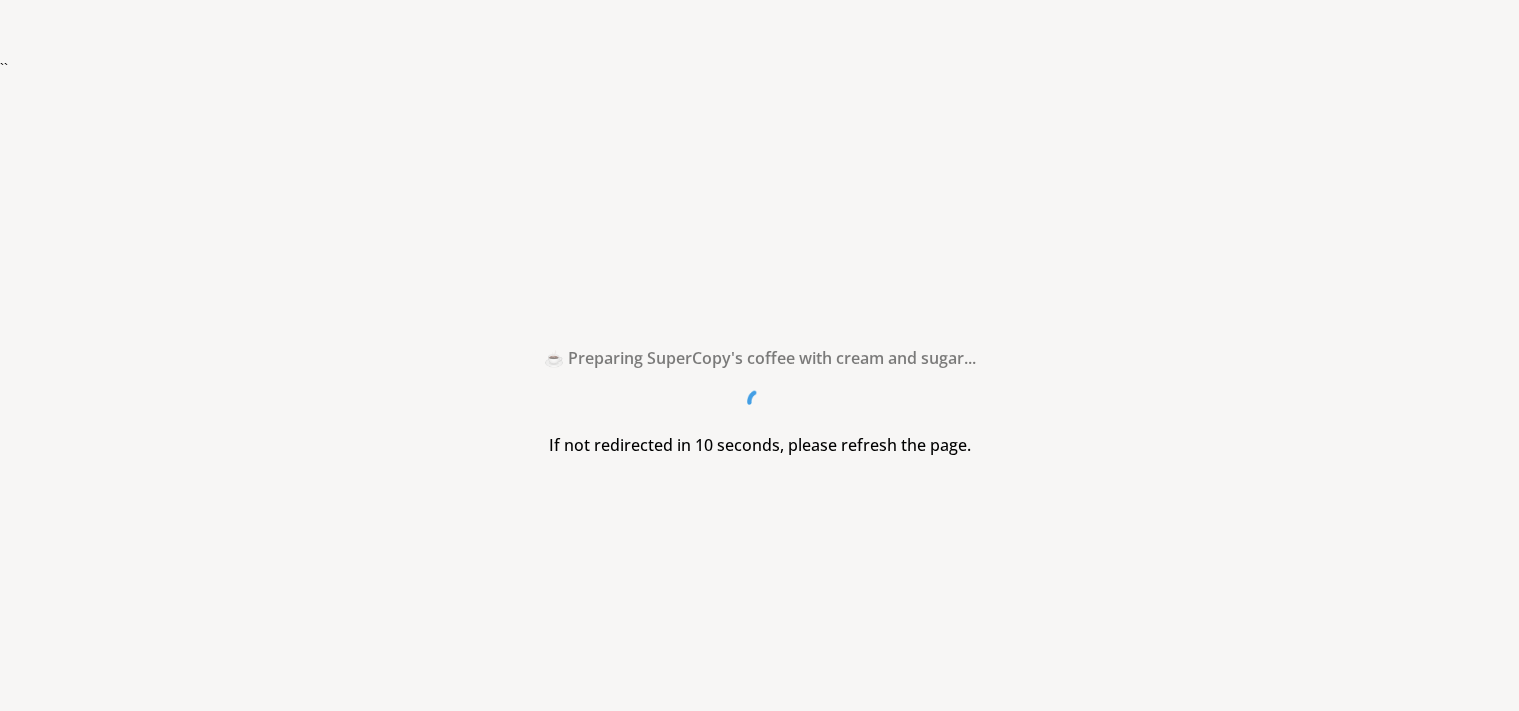 scroll, scrollTop: 0, scrollLeft: 0, axis: both 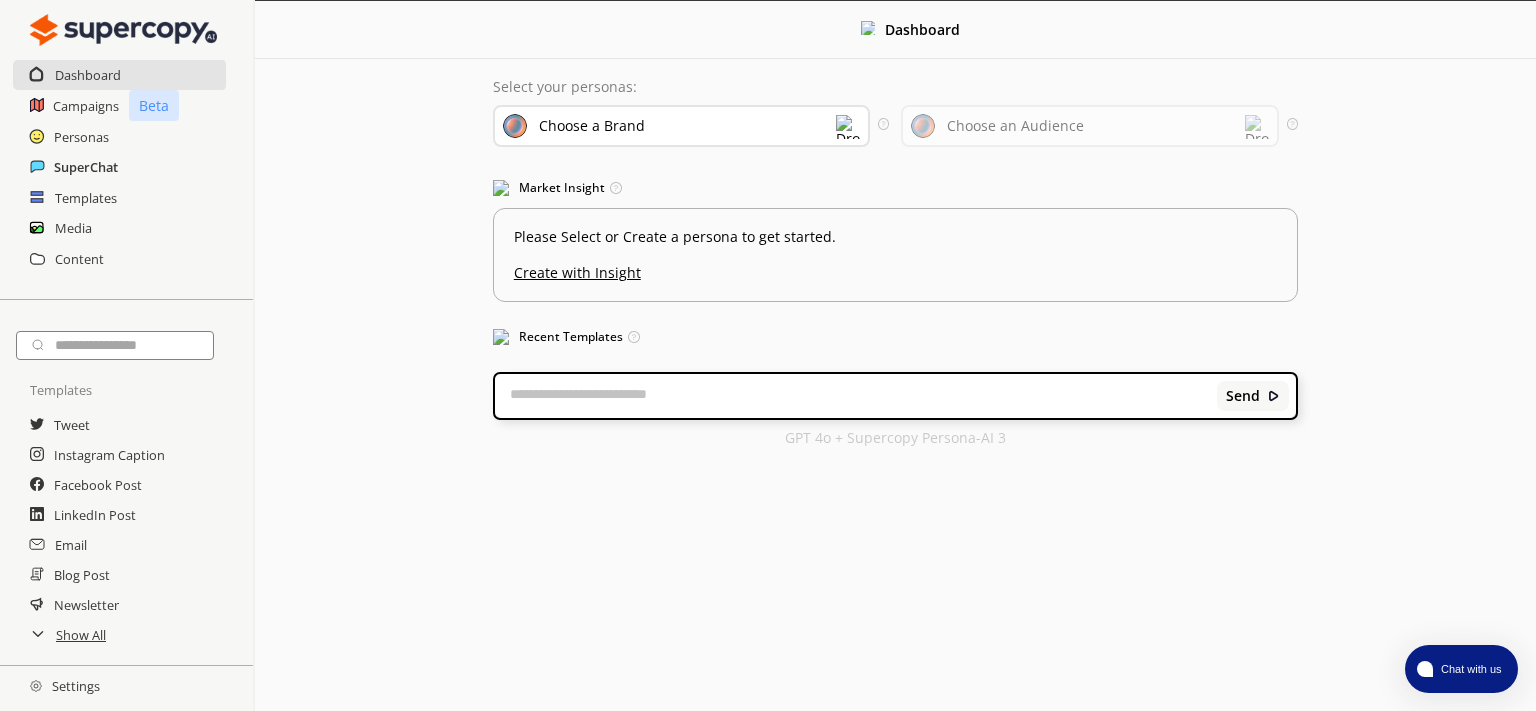 click on "SuperChat" at bounding box center (86, 167) 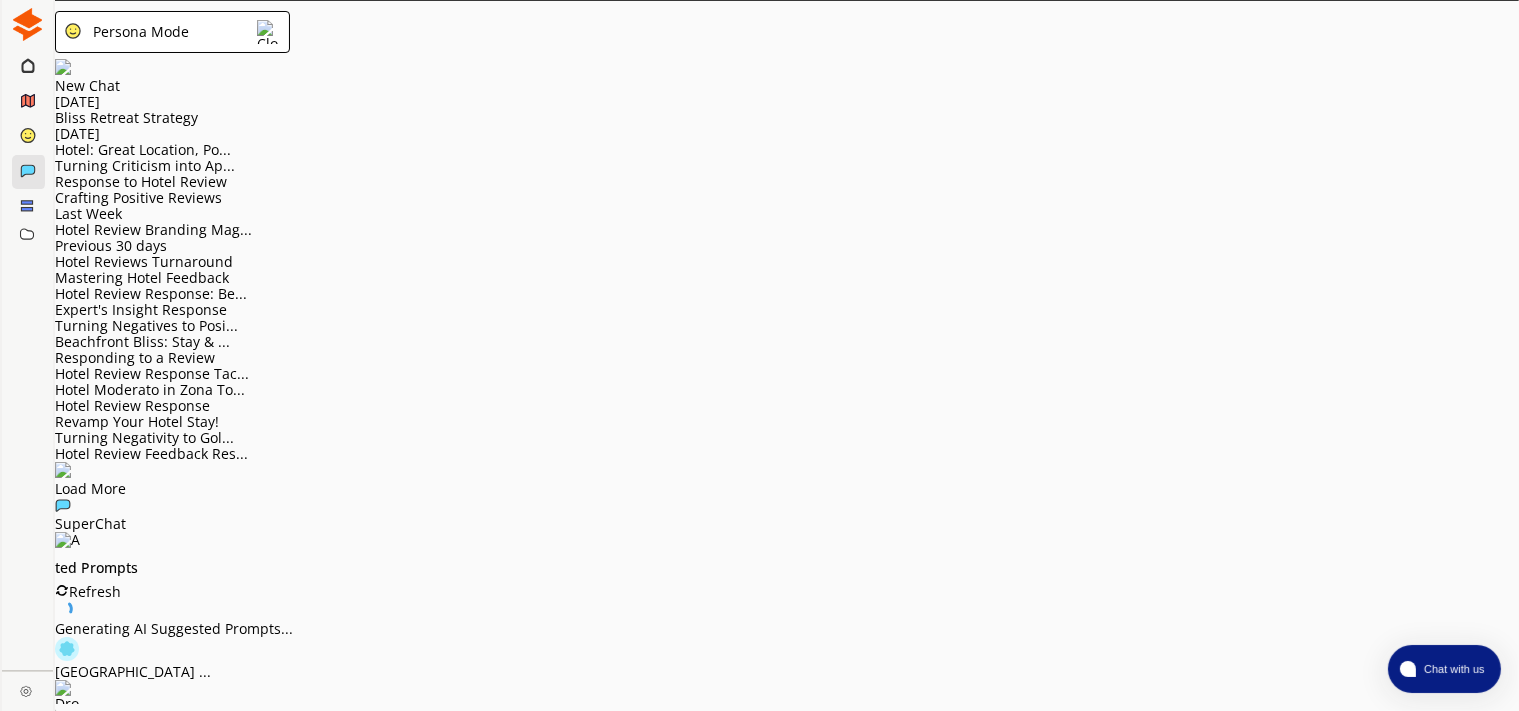 click on "[GEOGRAPHIC_DATA] ..." at bounding box center [787, 658] 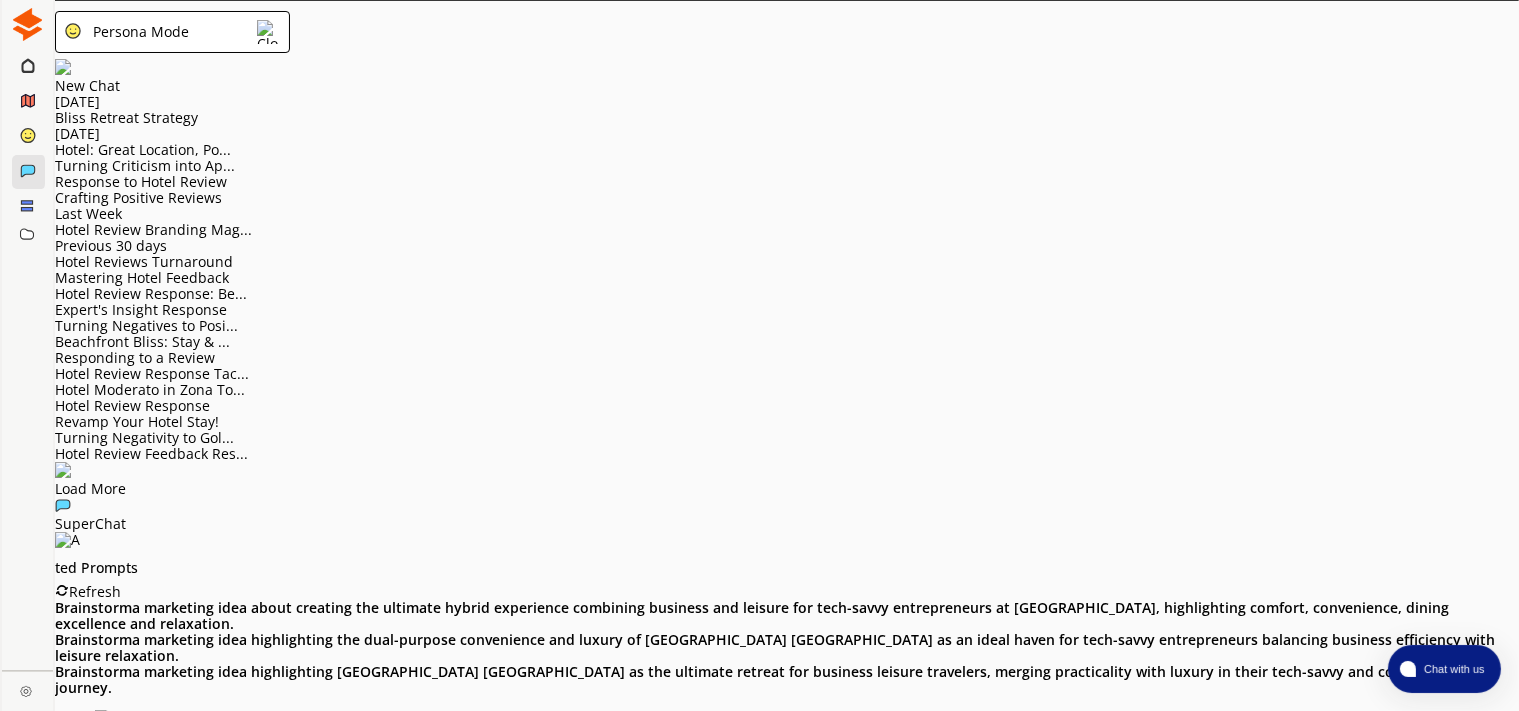 click on "Hotel [GEOGRAPHIC_DATA] Majestic [GEOGRAPHIC_DATA]" at bounding box center (310, 819) 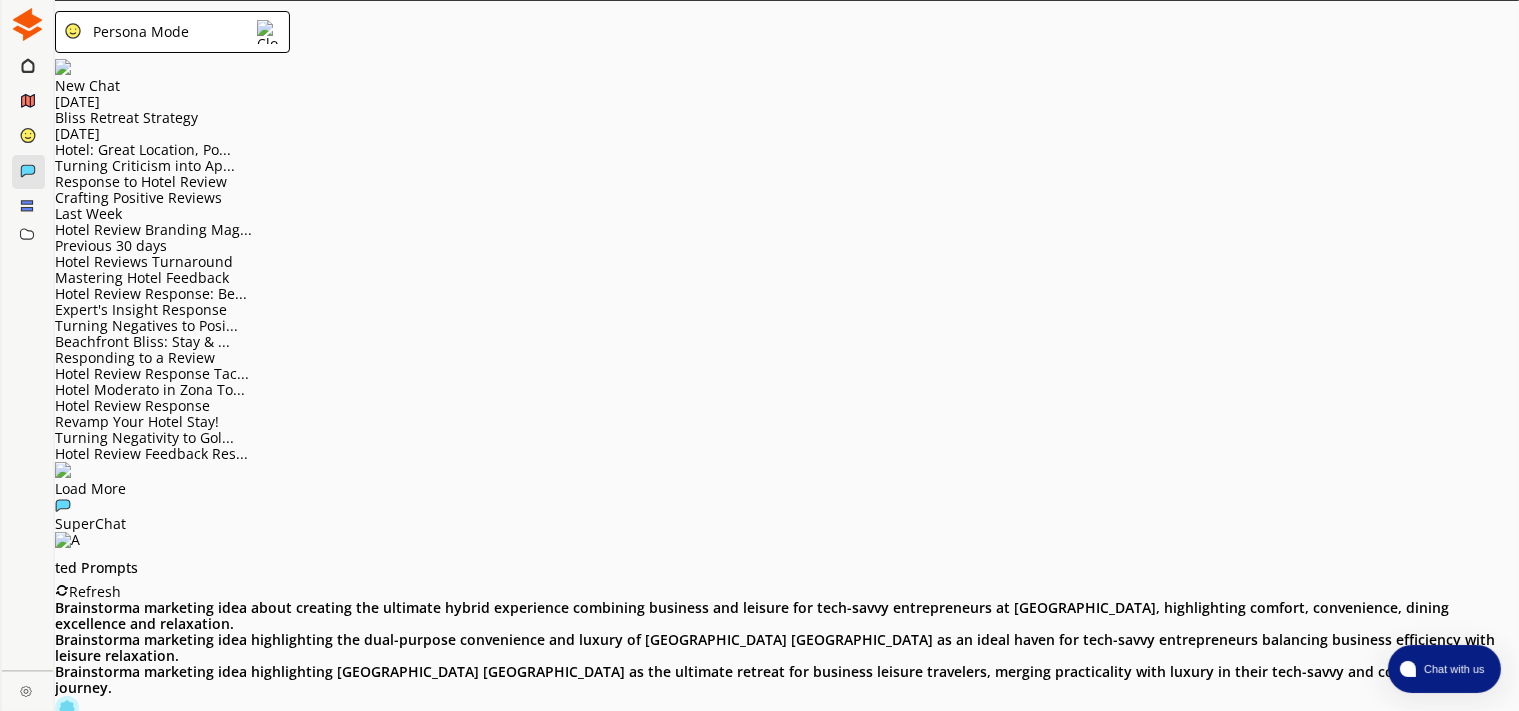 click on "Choose an Audience" at bounding box center [787, 817] 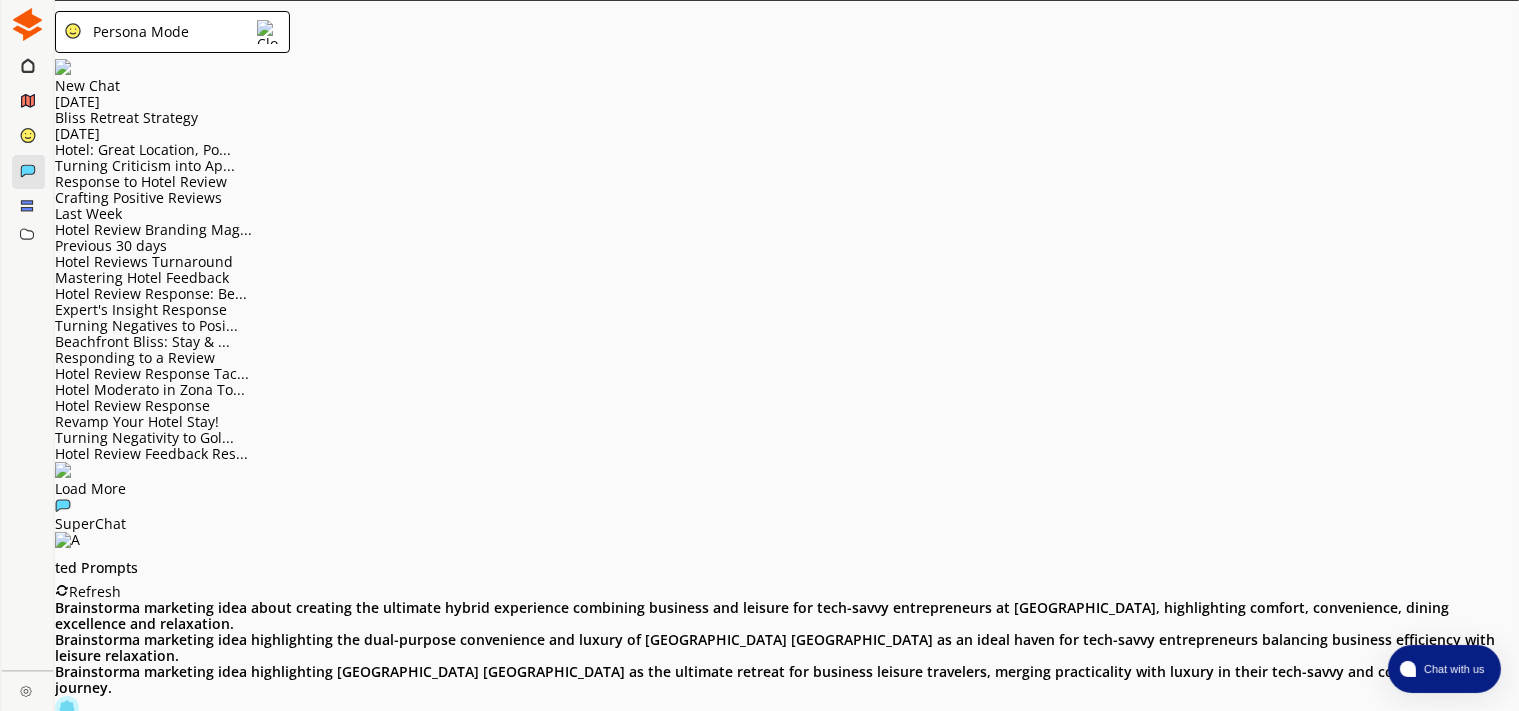 click on "**********" at bounding box center (133, 888) 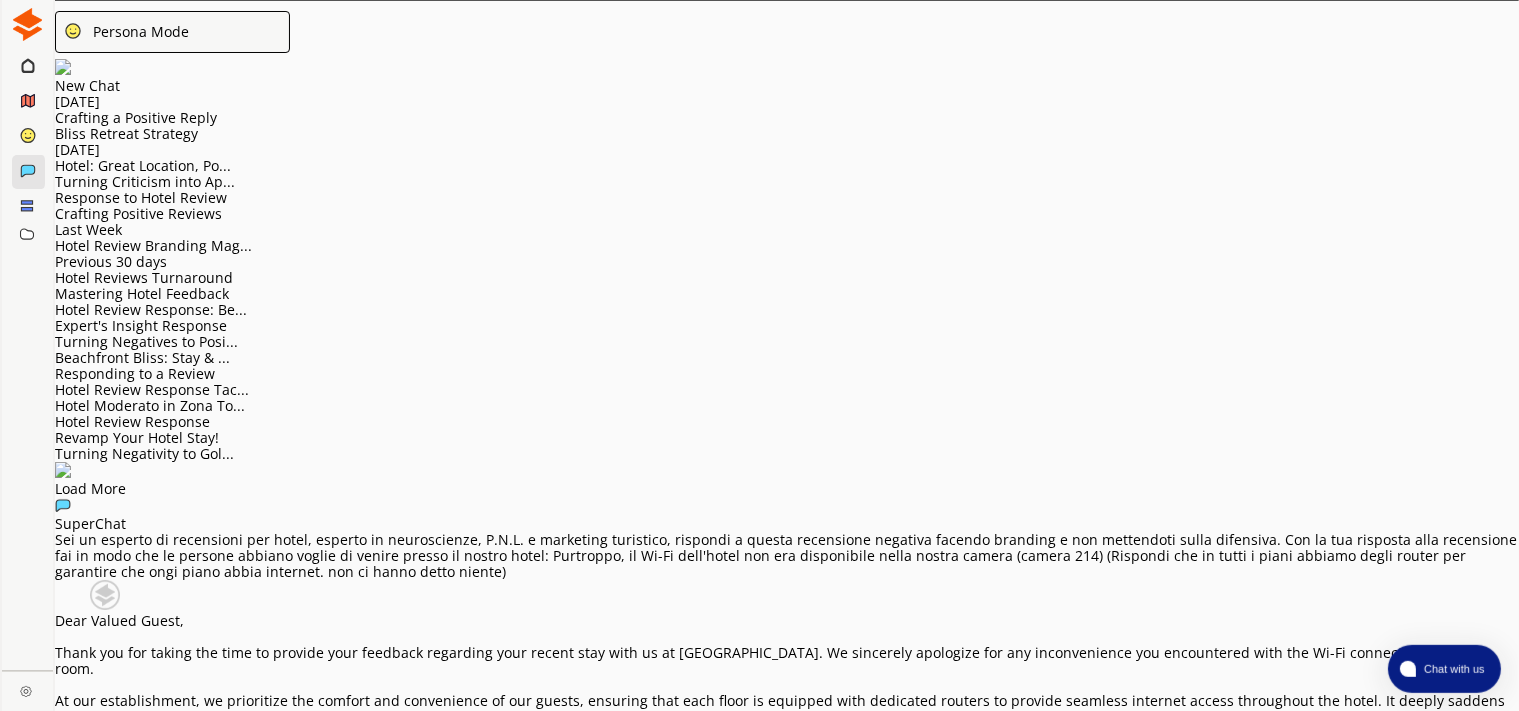 scroll, scrollTop: 4, scrollLeft: 0, axis: vertical 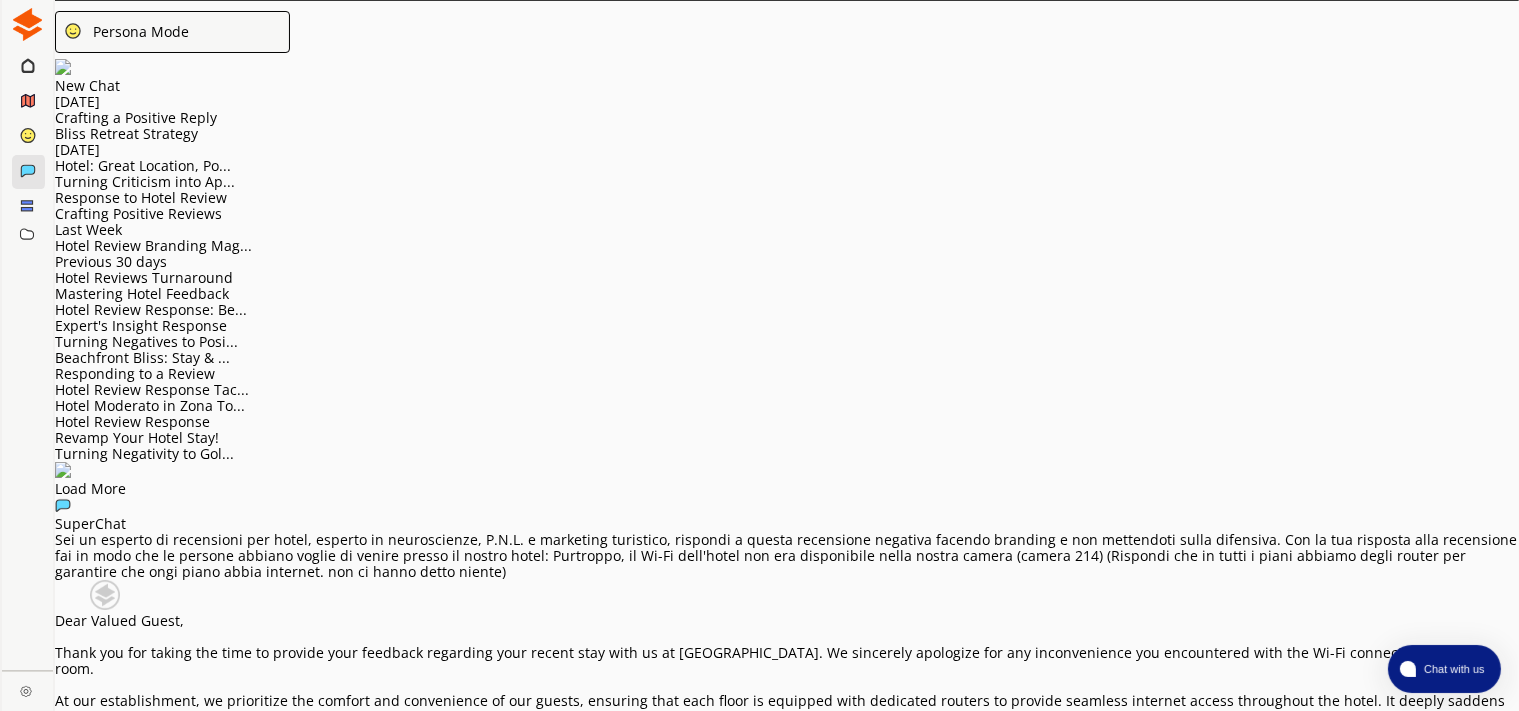 click at bounding box center [433, 1145] 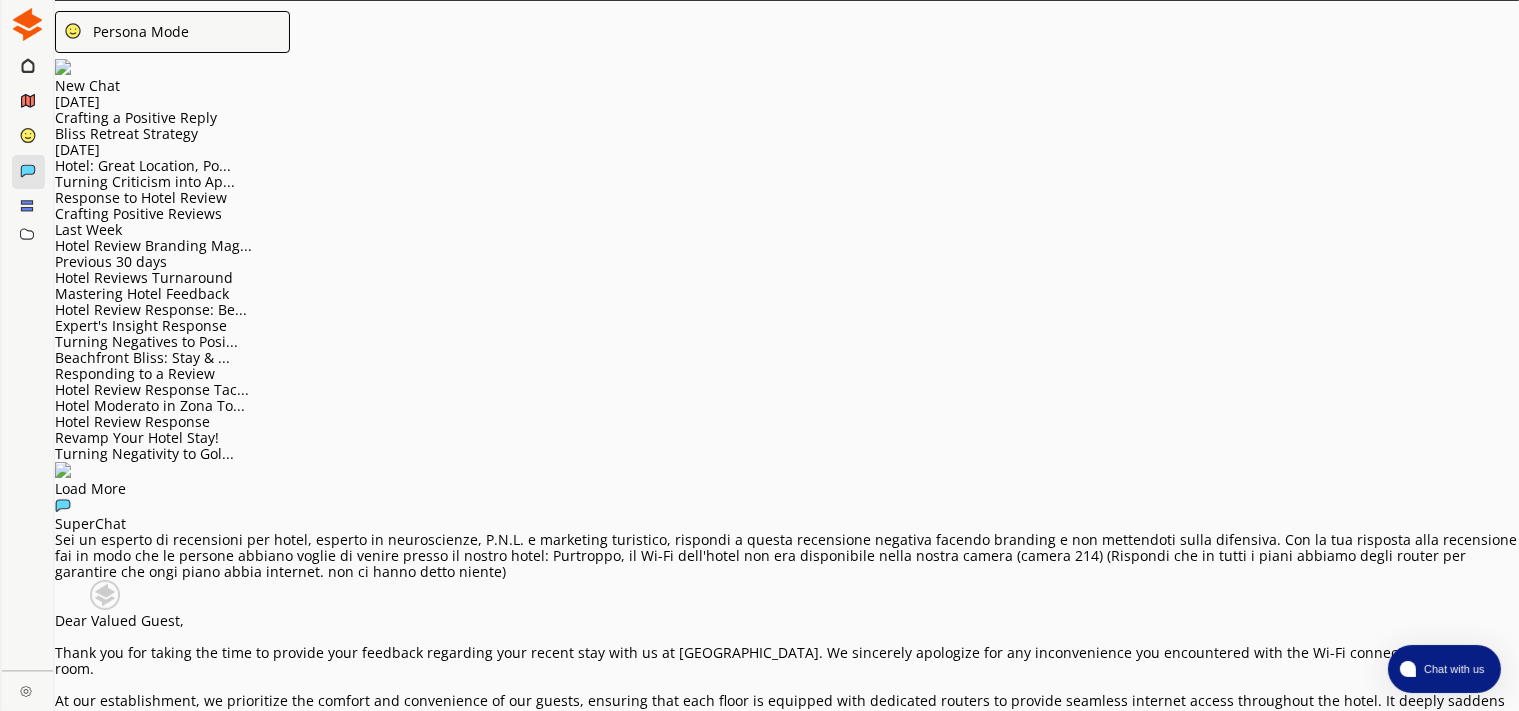 click at bounding box center (433, 1145) 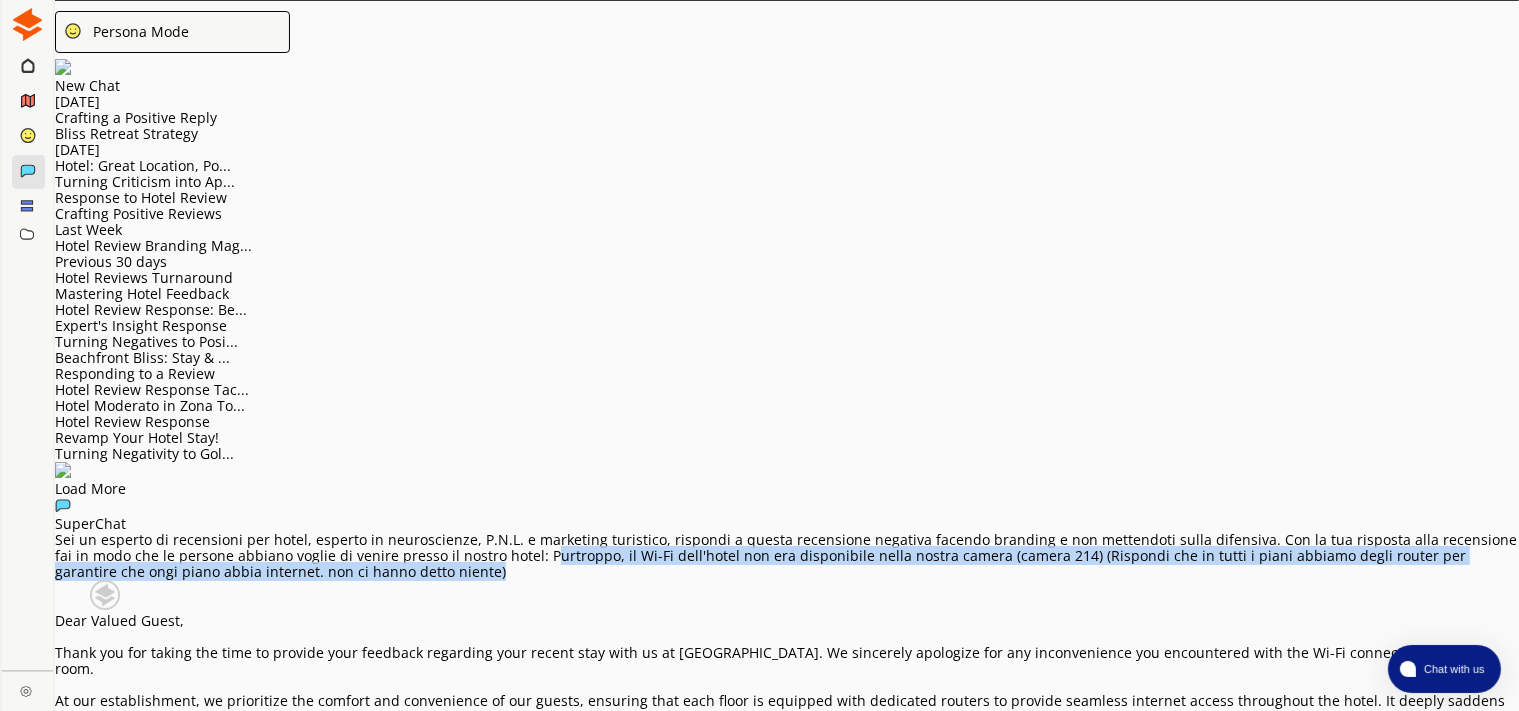 drag, startPoint x: 1234, startPoint y: 202, endPoint x: 977, endPoint y: 314, distance: 280.34442 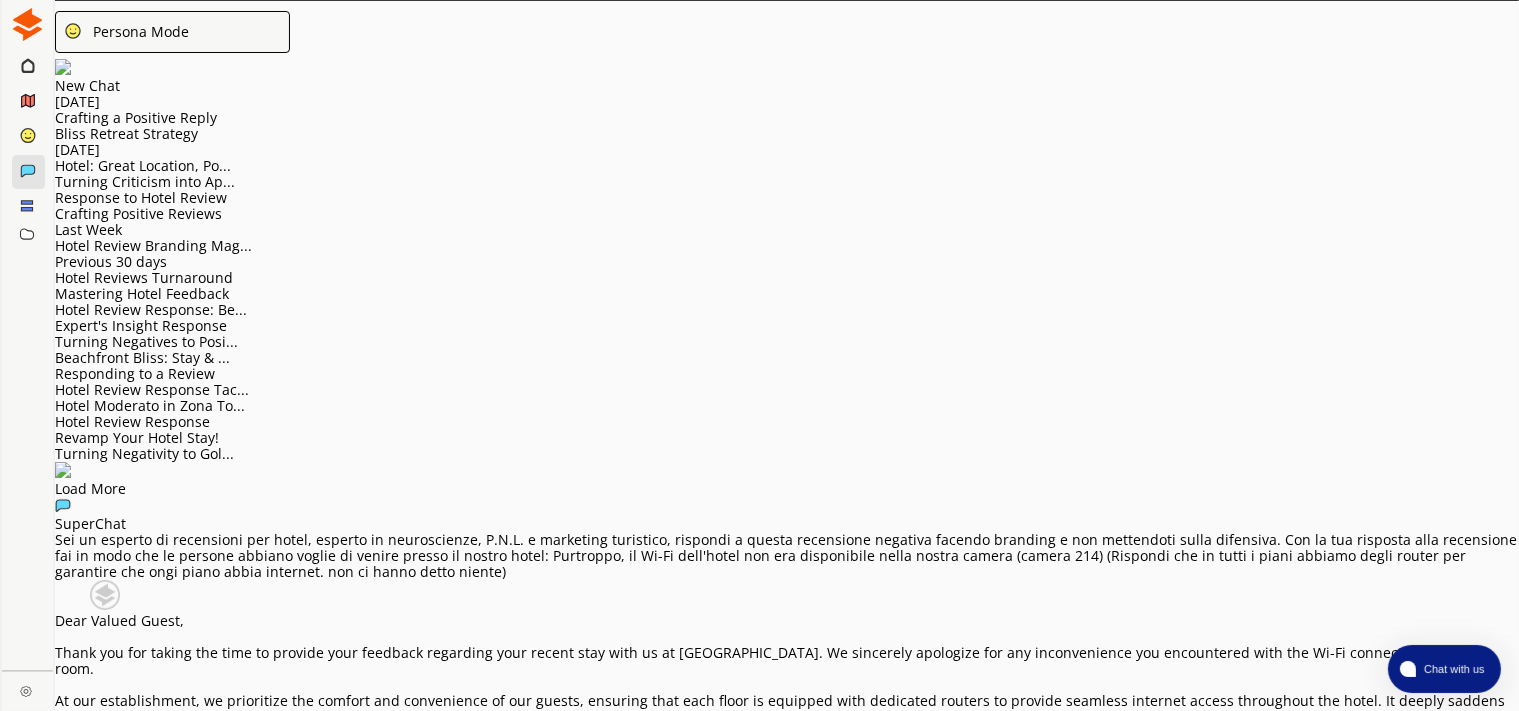 click on "**********" at bounding box center (787, 1167) 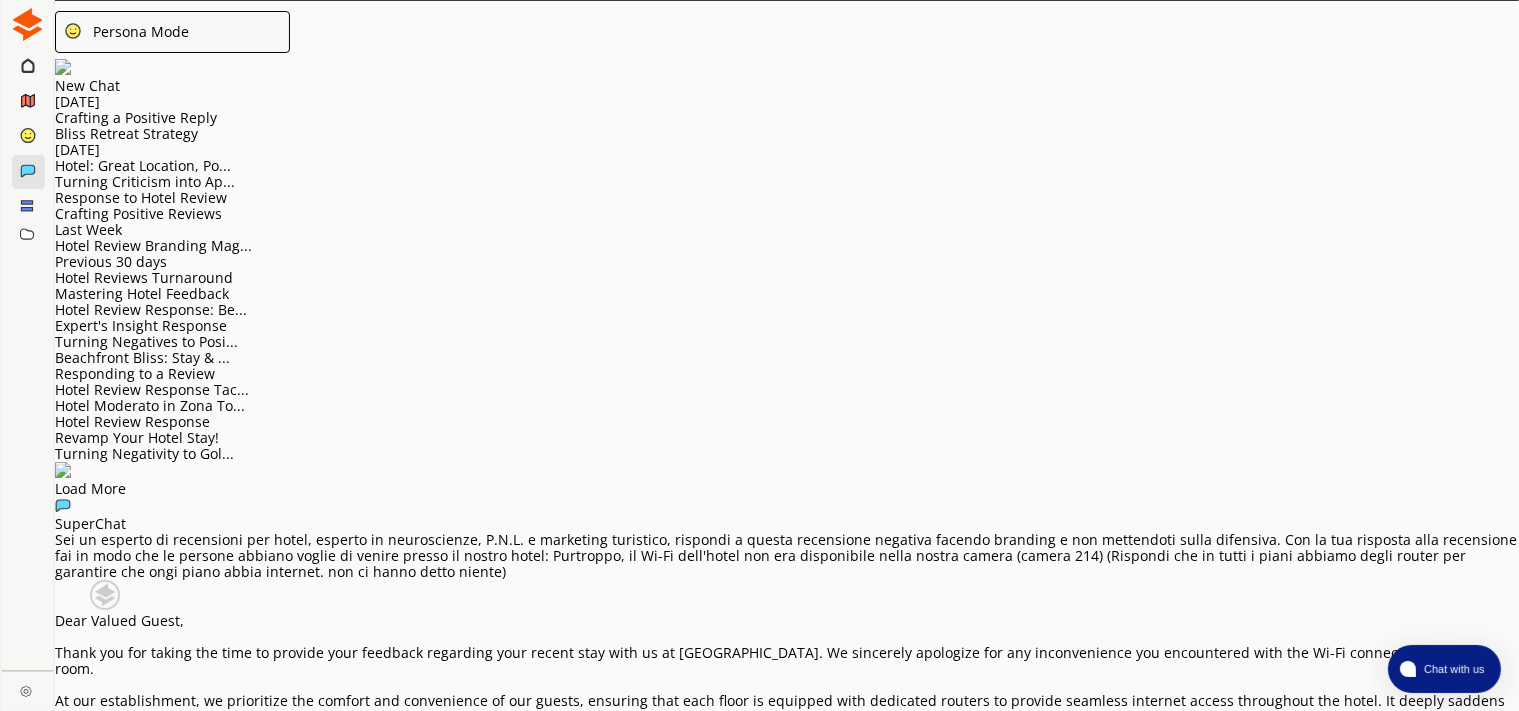 click on "**********" at bounding box center [433, 1167] 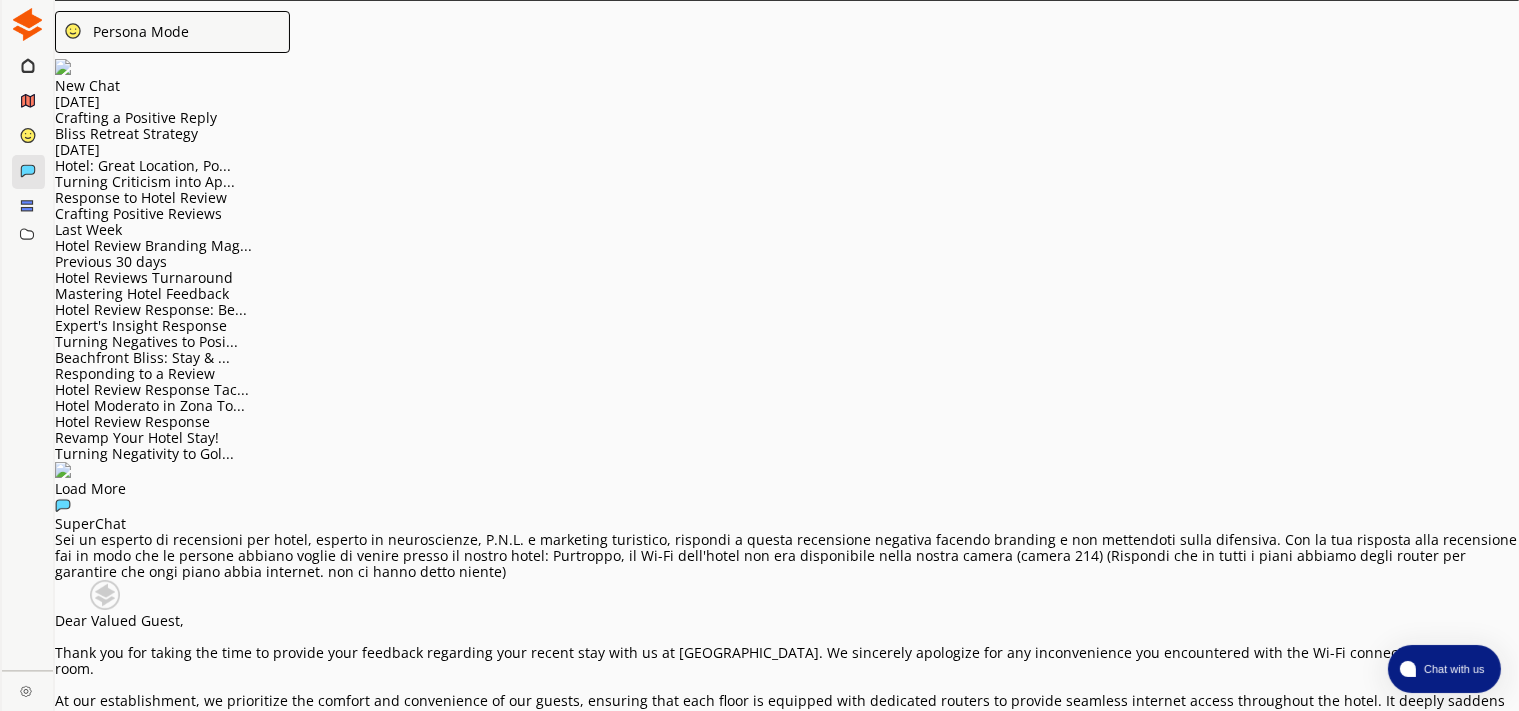 type on "**********" 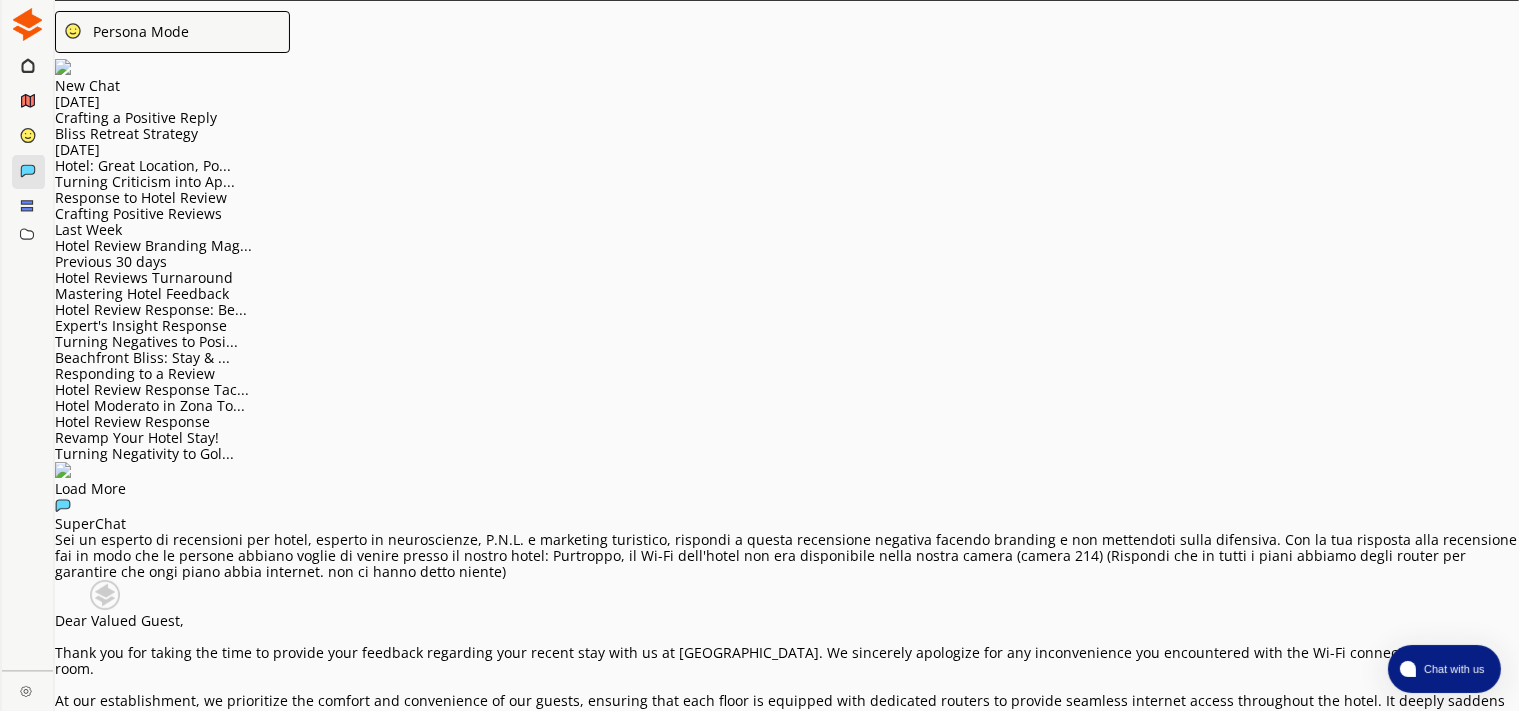 scroll, scrollTop: 0, scrollLeft: 0, axis: both 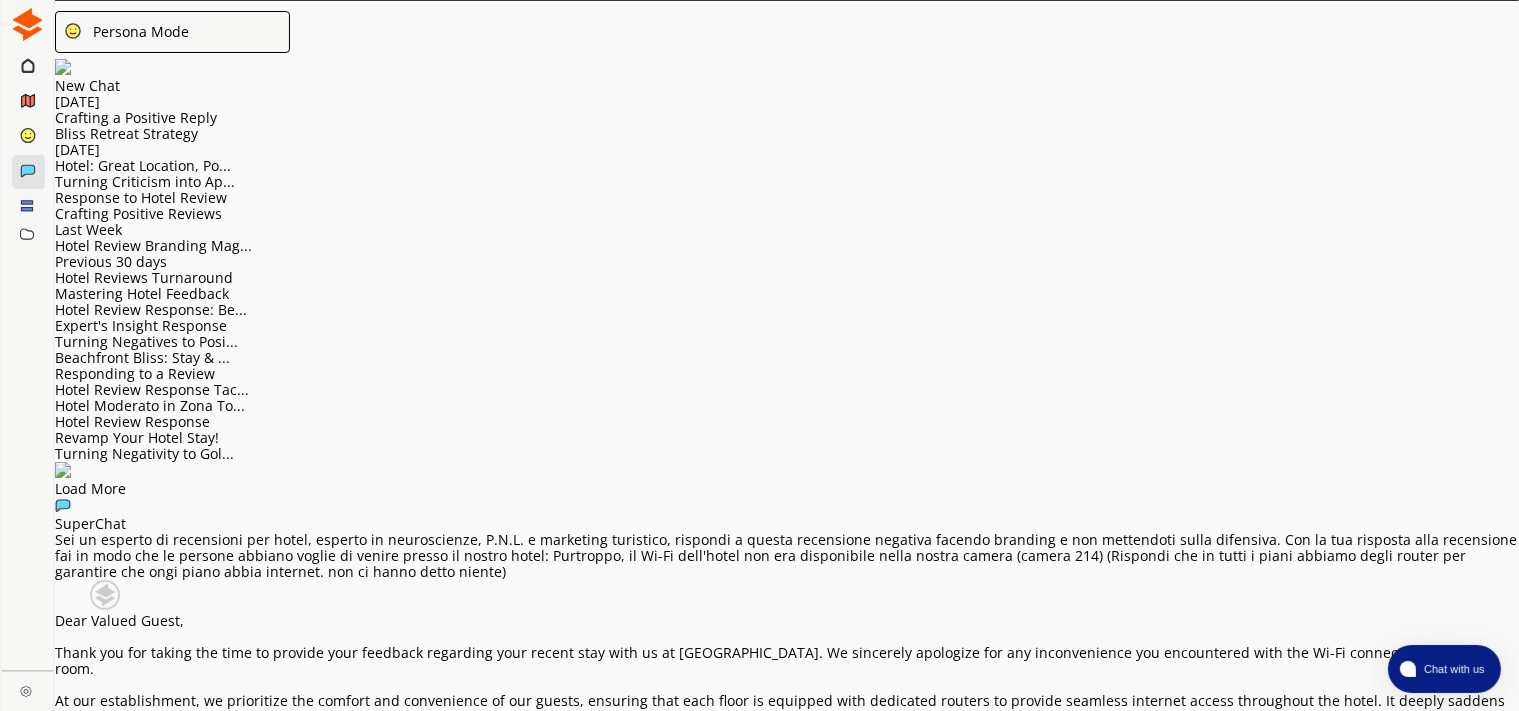 drag, startPoint x: 722, startPoint y: 538, endPoint x: 502, endPoint y: 113, distance: 478.56555 